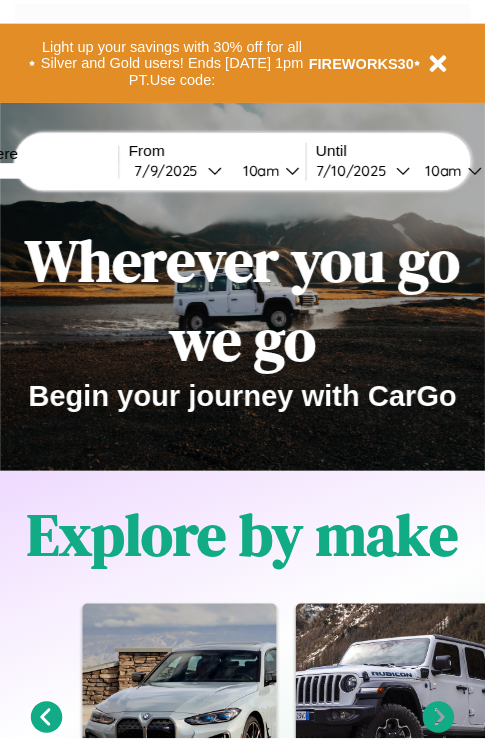 scroll, scrollTop: 0, scrollLeft: 0, axis: both 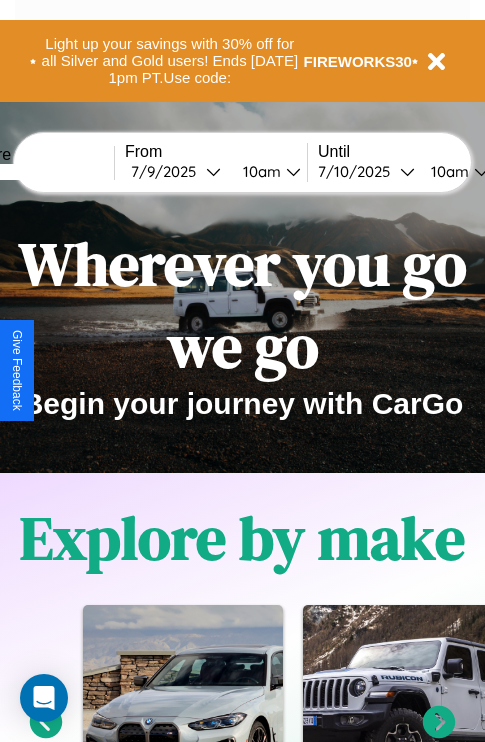 click at bounding box center (39, 172) 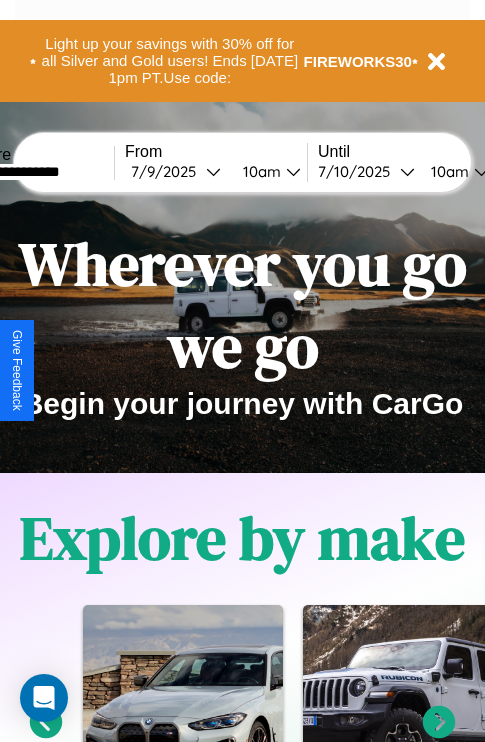 type on "**********" 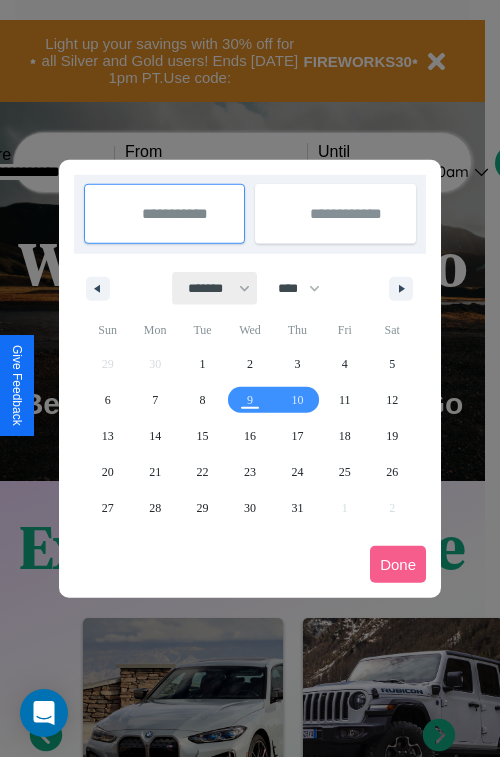 click on "******* ******** ***** ***** *** **** **** ****** ********* ******* ******** ********" at bounding box center [215, 288] 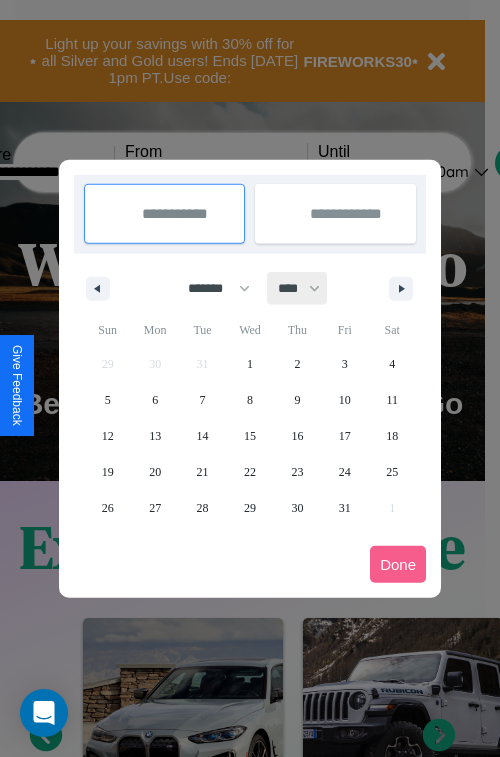 click on "**** **** **** **** **** **** **** **** **** **** **** **** **** **** **** **** **** **** **** **** **** **** **** **** **** **** **** **** **** **** **** **** **** **** **** **** **** **** **** **** **** **** **** **** **** **** **** **** **** **** **** **** **** **** **** **** **** **** **** **** **** **** **** **** **** **** **** **** **** **** **** **** **** **** **** **** **** **** **** **** **** **** **** **** **** **** **** **** **** **** **** **** **** **** **** **** **** **** **** **** **** **** **** **** **** **** **** **** **** **** **** **** **** **** **** **** **** **** **** **** ****" at bounding box center (298, 288) 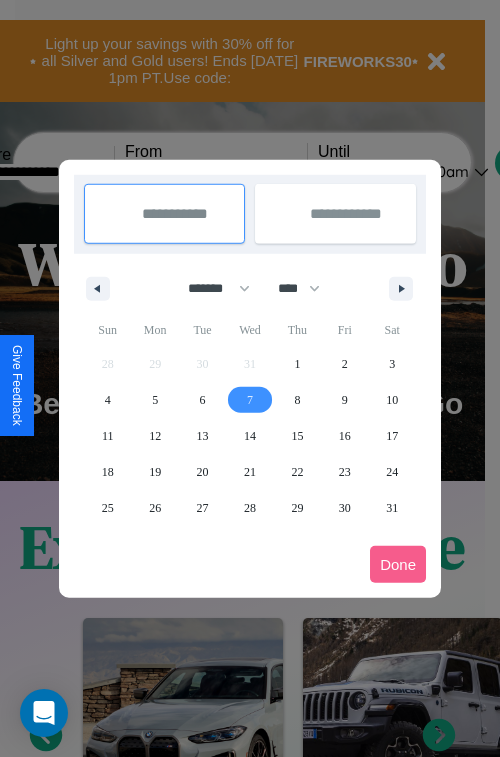 click on "7" at bounding box center [250, 400] 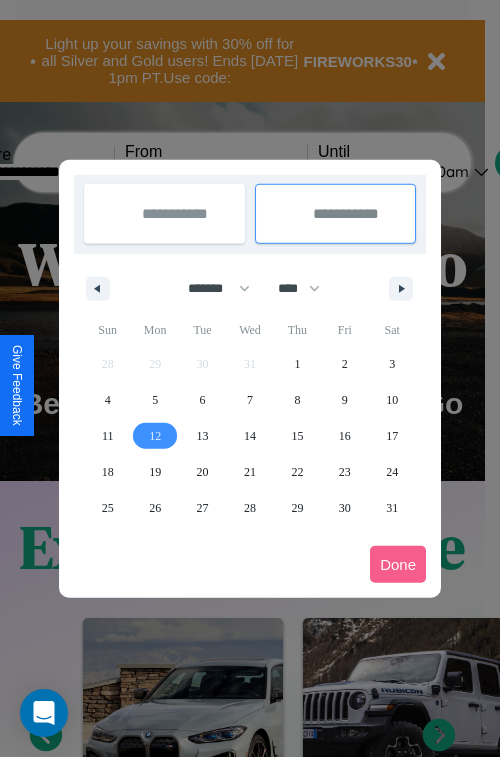 click on "12" at bounding box center [155, 436] 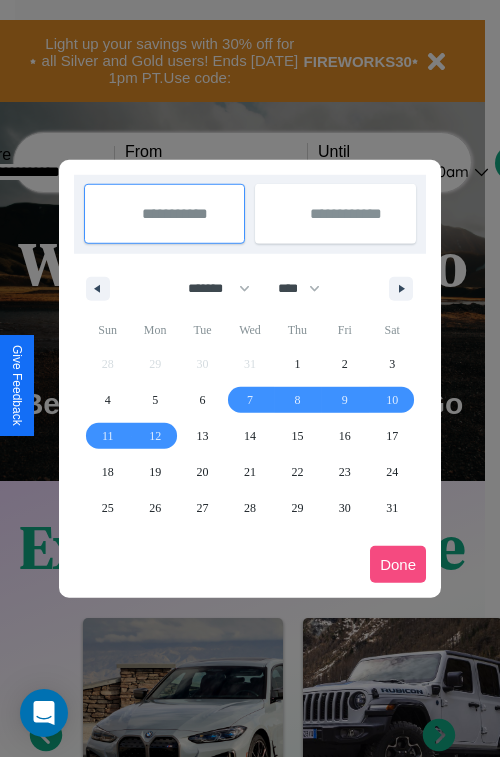 click on "Done" at bounding box center [398, 564] 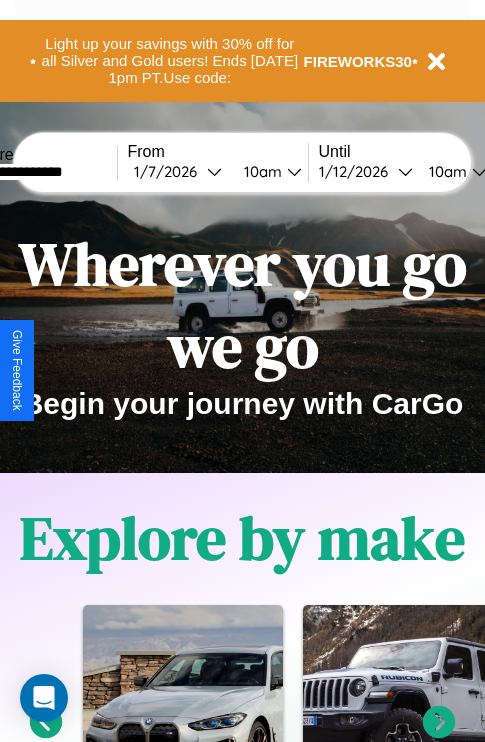 scroll, scrollTop: 0, scrollLeft: 68, axis: horizontal 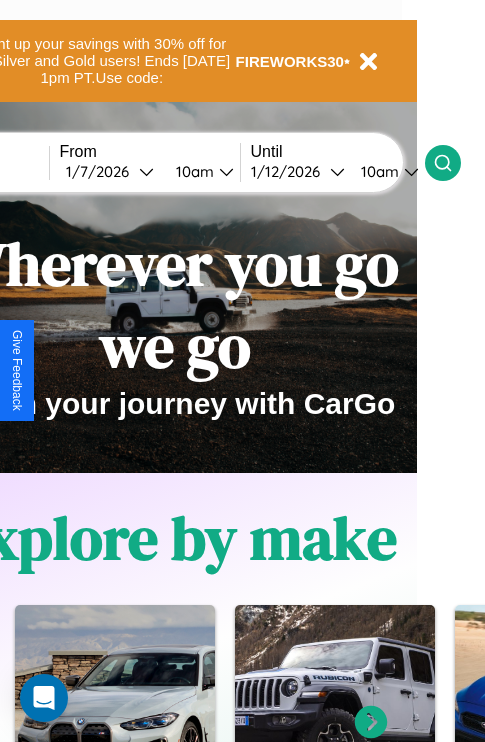 click 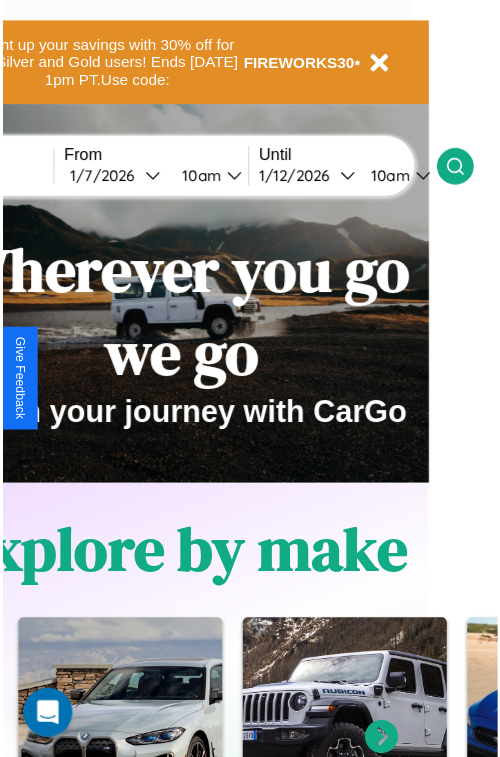 scroll, scrollTop: 0, scrollLeft: 0, axis: both 